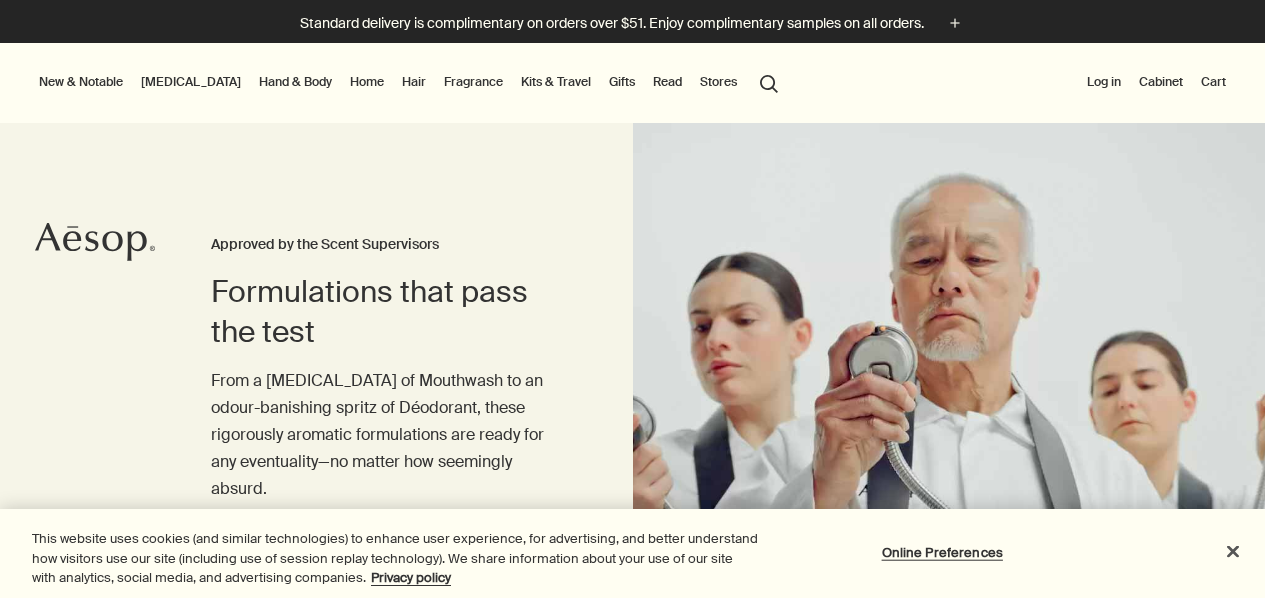 scroll, scrollTop: 0, scrollLeft: 0, axis: both 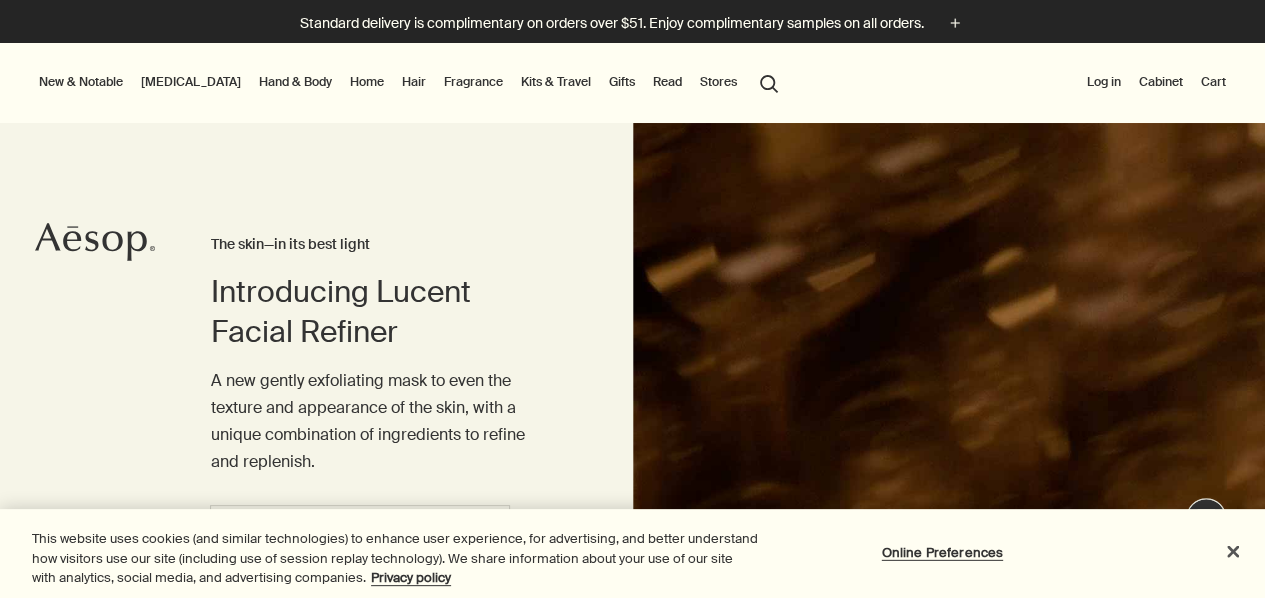 click on "Hand & Body" at bounding box center [295, 82] 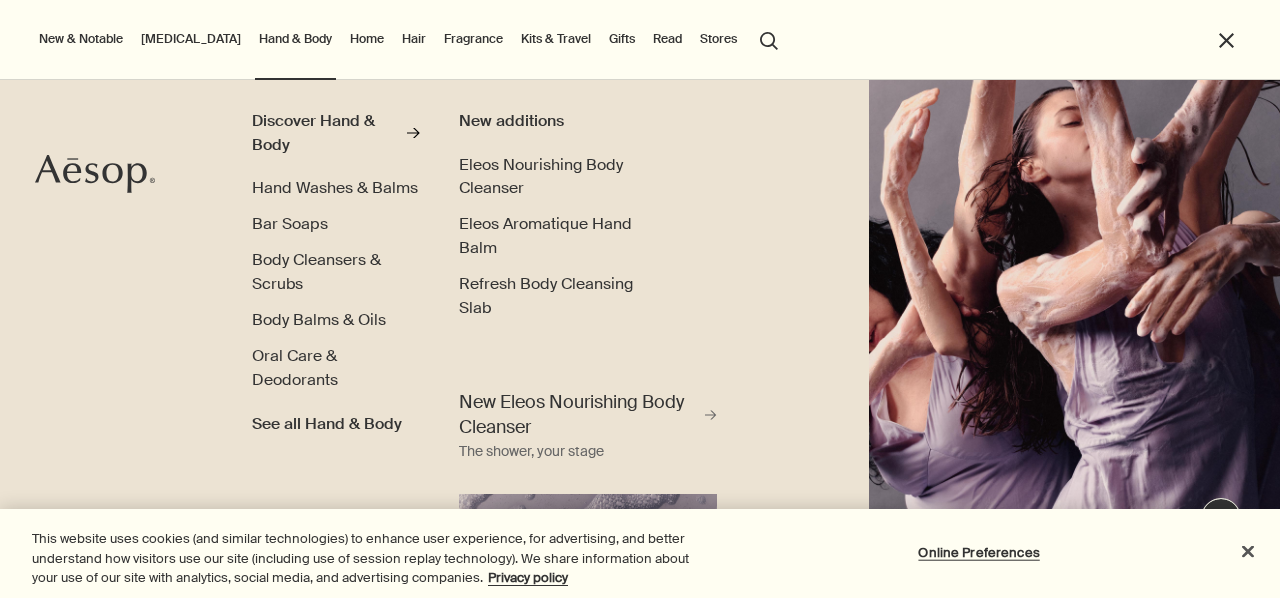 scroll, scrollTop: 63, scrollLeft: 0, axis: vertical 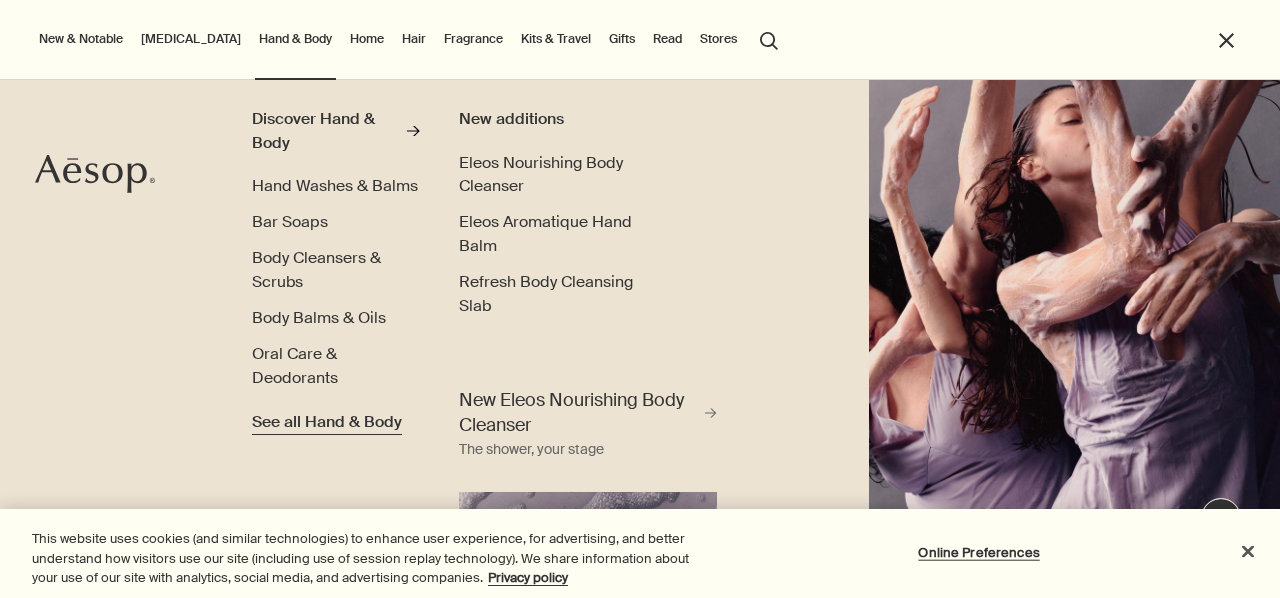 click on "See all Hand & Body" at bounding box center (327, 422) 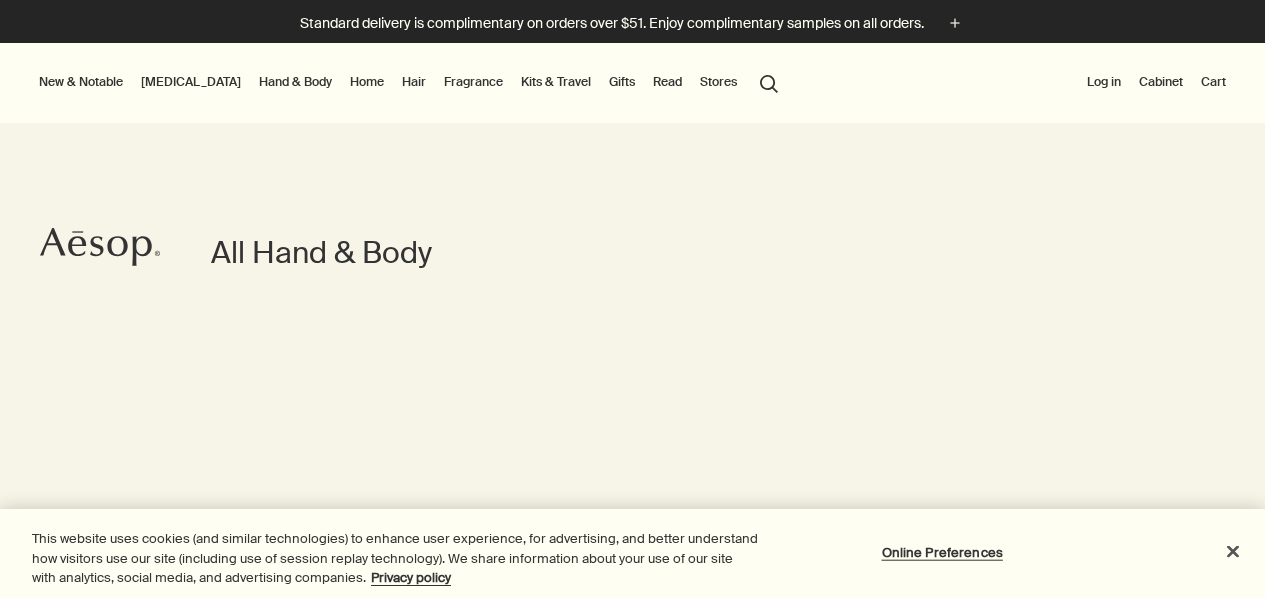 scroll, scrollTop: 0, scrollLeft: 0, axis: both 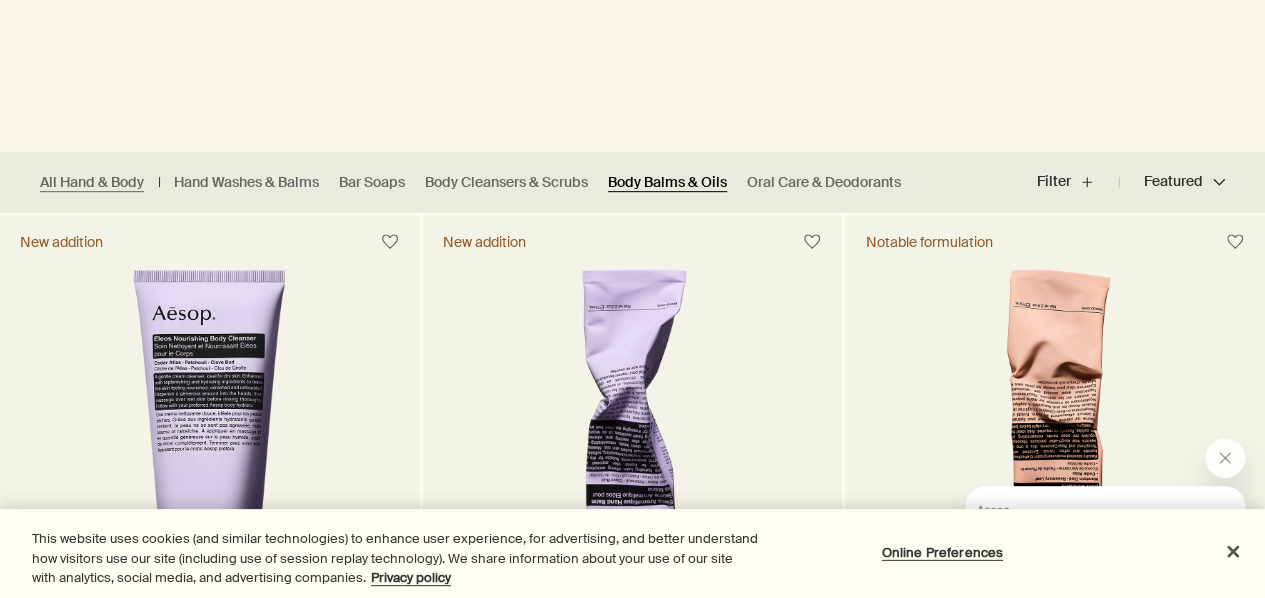 click on "Body Balms & Oils" at bounding box center (667, 182) 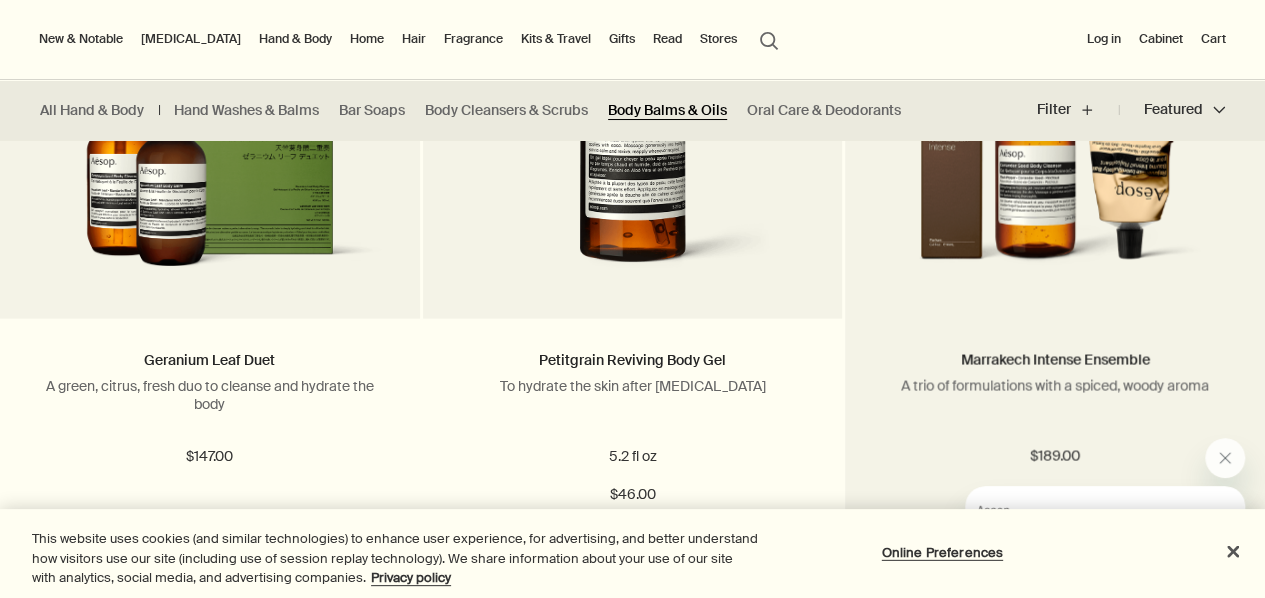 scroll, scrollTop: 2233, scrollLeft: 0, axis: vertical 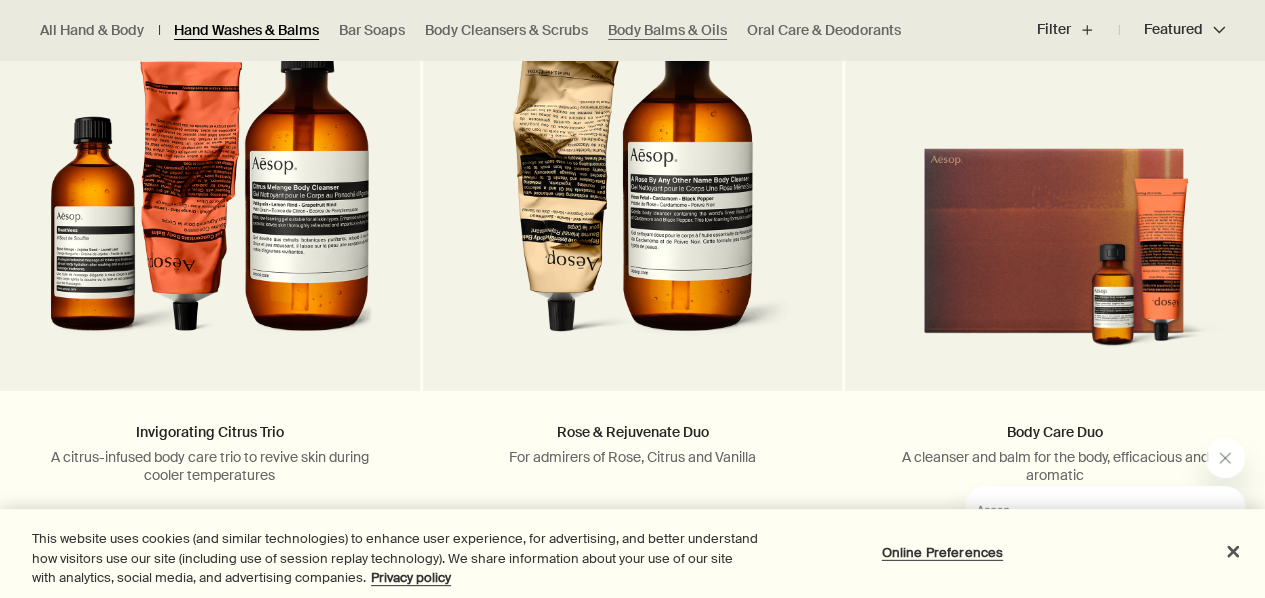 click on "Hand Washes & Balms" at bounding box center (246, 30) 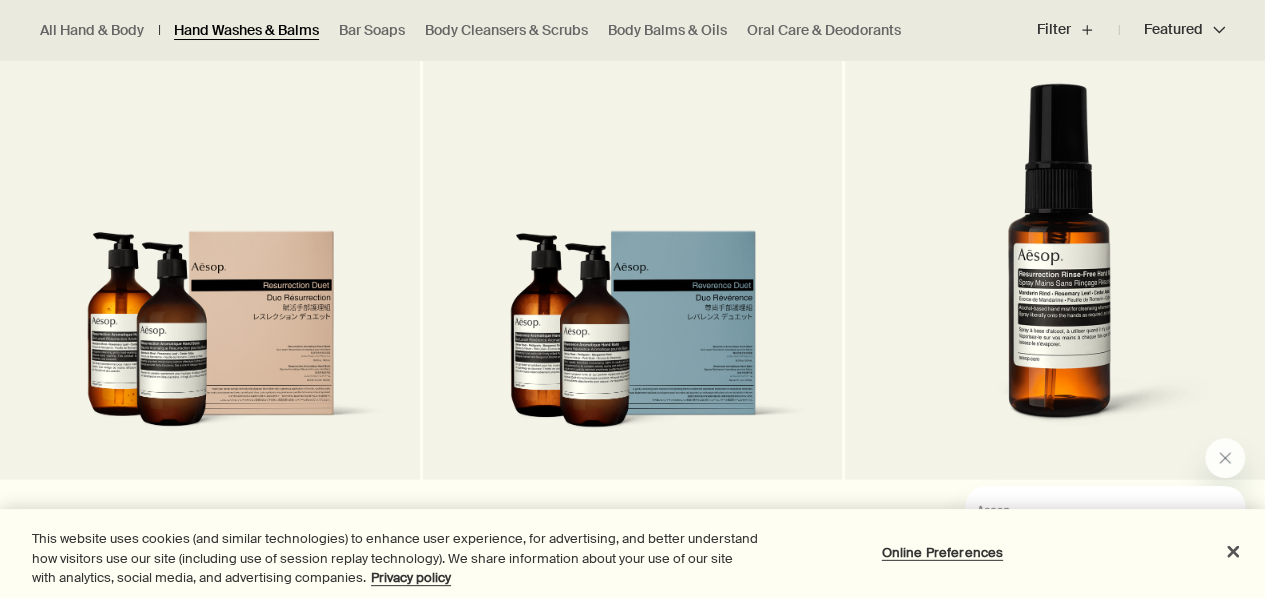 scroll, scrollTop: 2281, scrollLeft: 0, axis: vertical 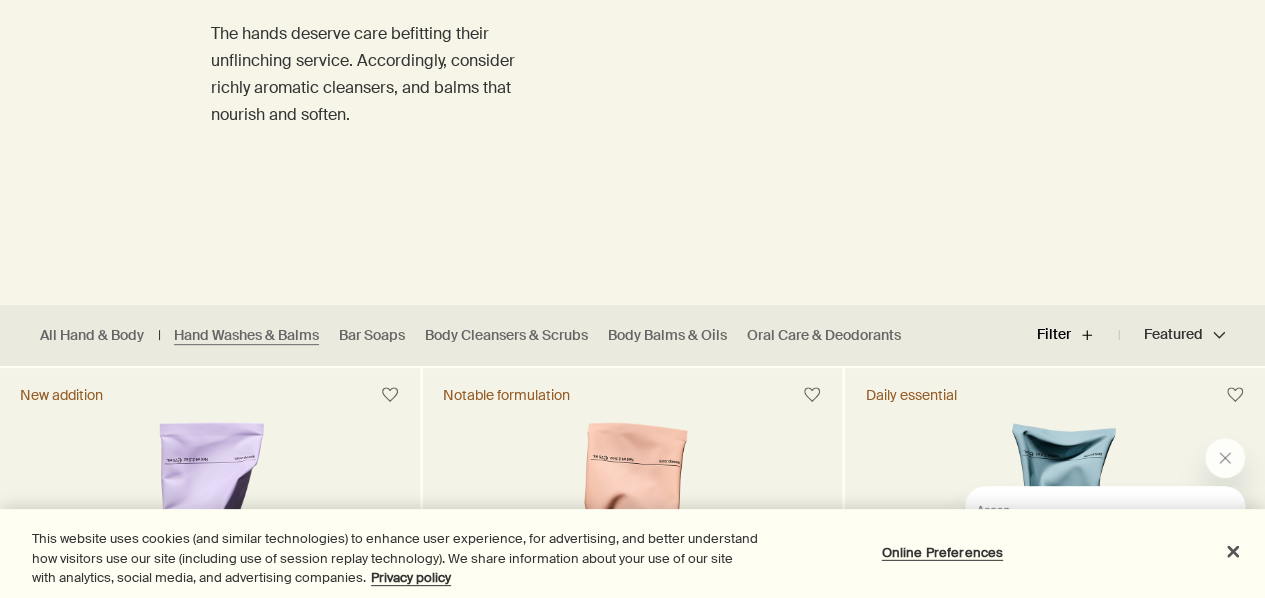 click on "Filter plus" at bounding box center (1078, 335) 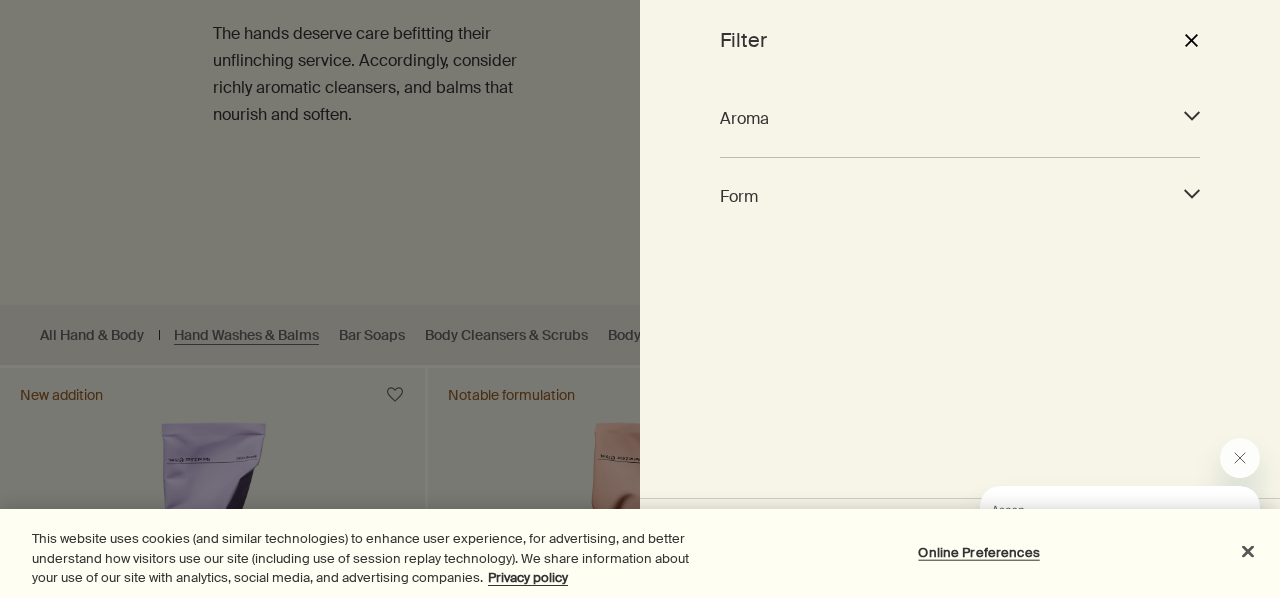 click on "Form" at bounding box center (942, 196) 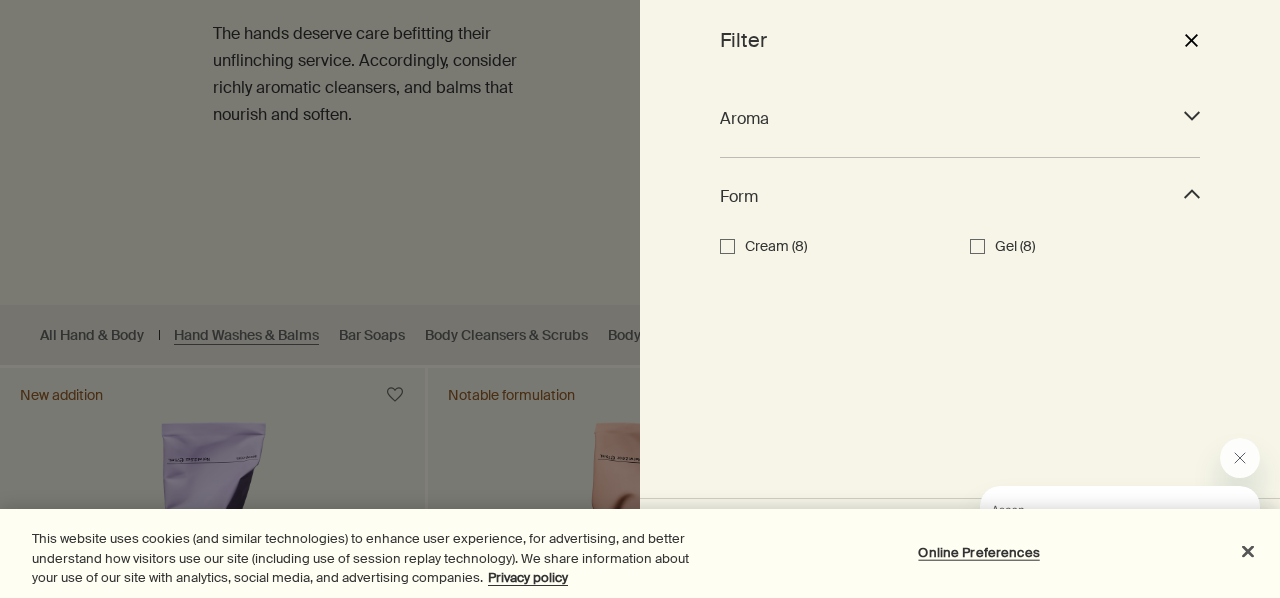 click on "close" at bounding box center (1191, 40) 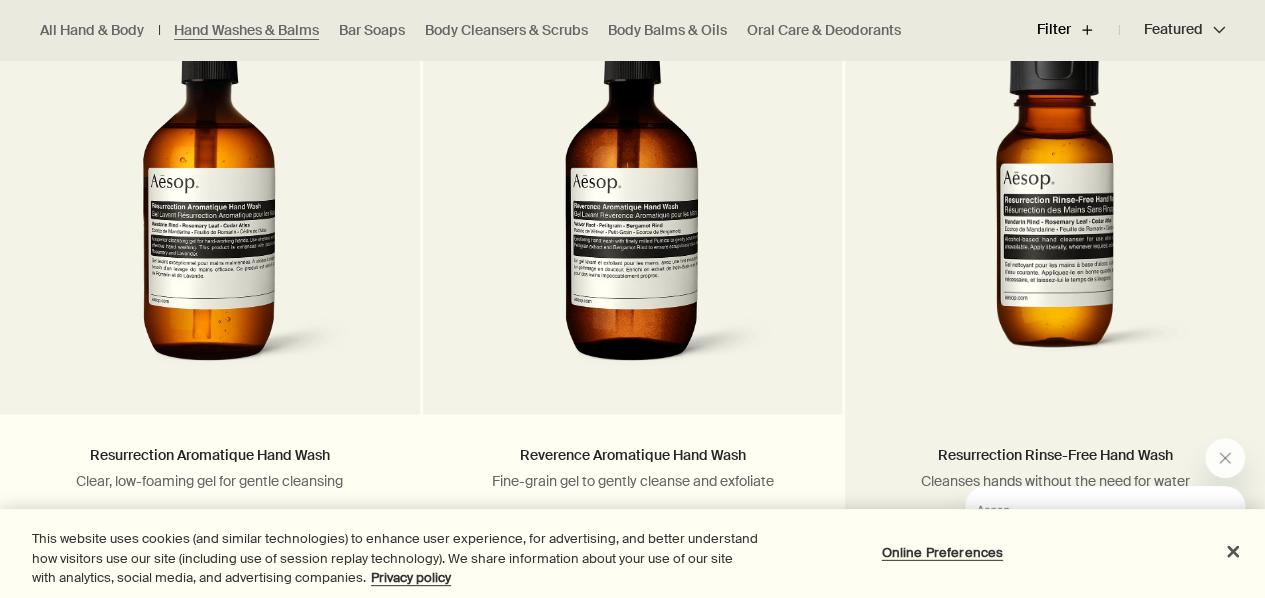 scroll, scrollTop: 1420, scrollLeft: 0, axis: vertical 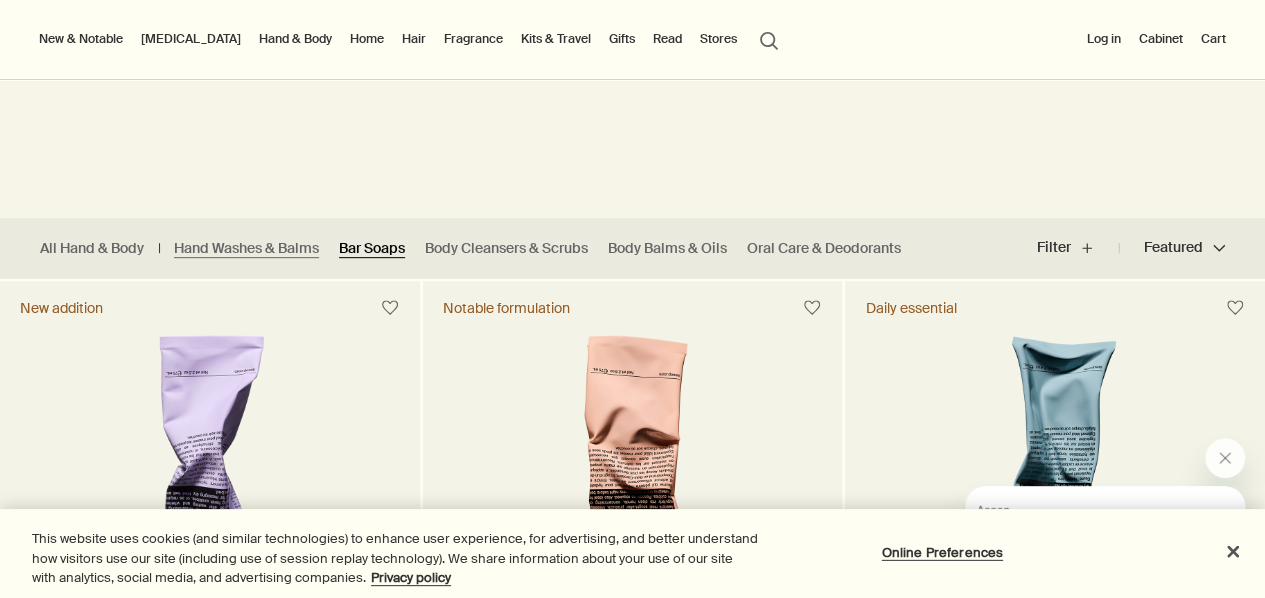 click on "Bar Soaps" at bounding box center [372, 248] 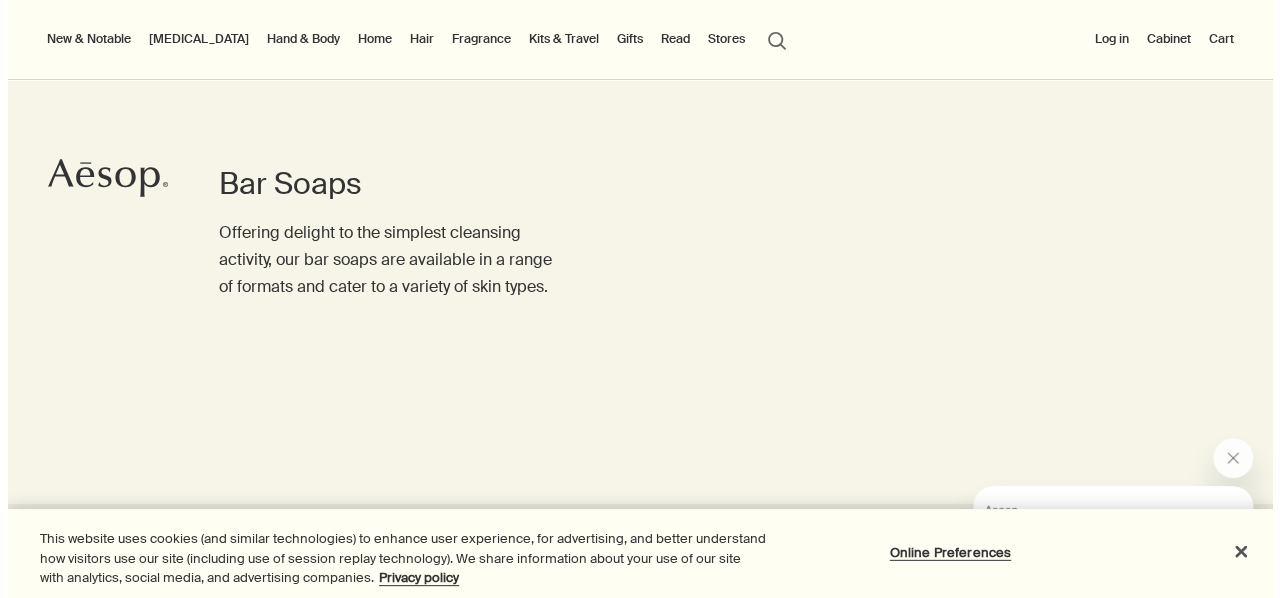 scroll, scrollTop: 56, scrollLeft: 0, axis: vertical 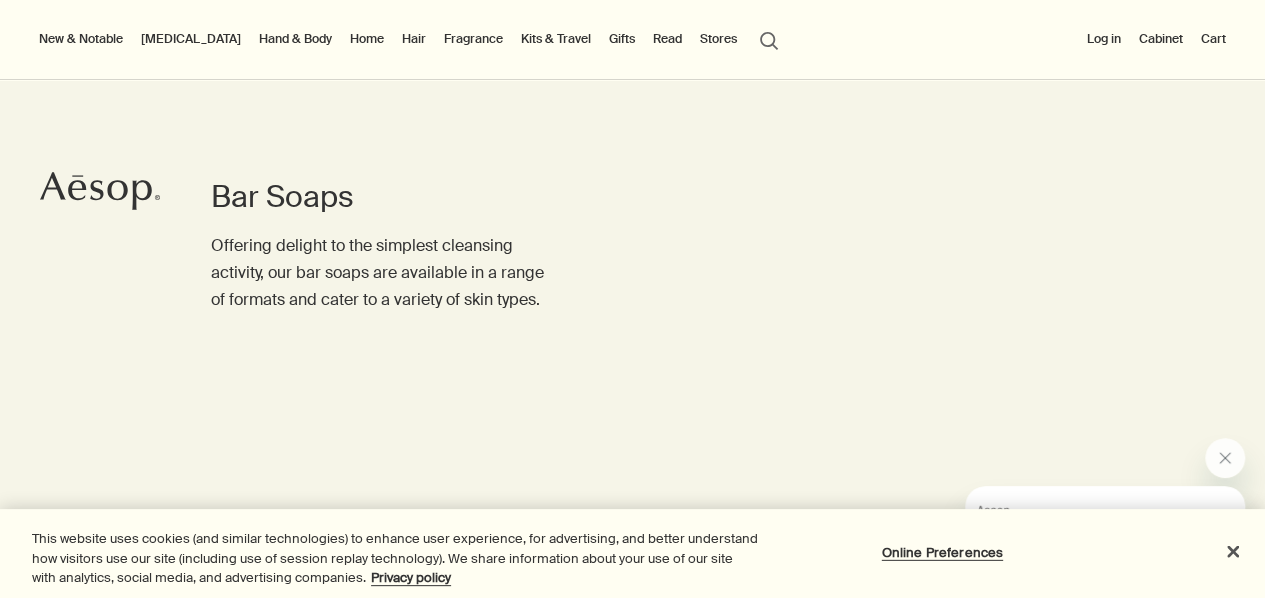 click on "Fragrance" at bounding box center (473, 39) 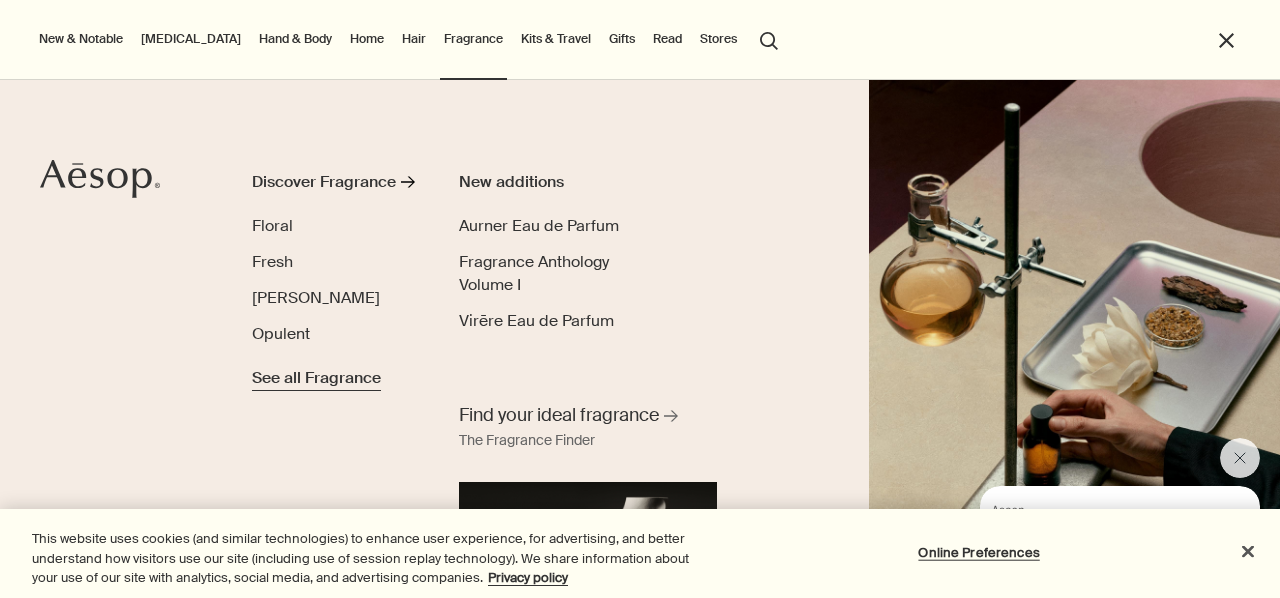 click on "See all Fragrance" at bounding box center [316, 378] 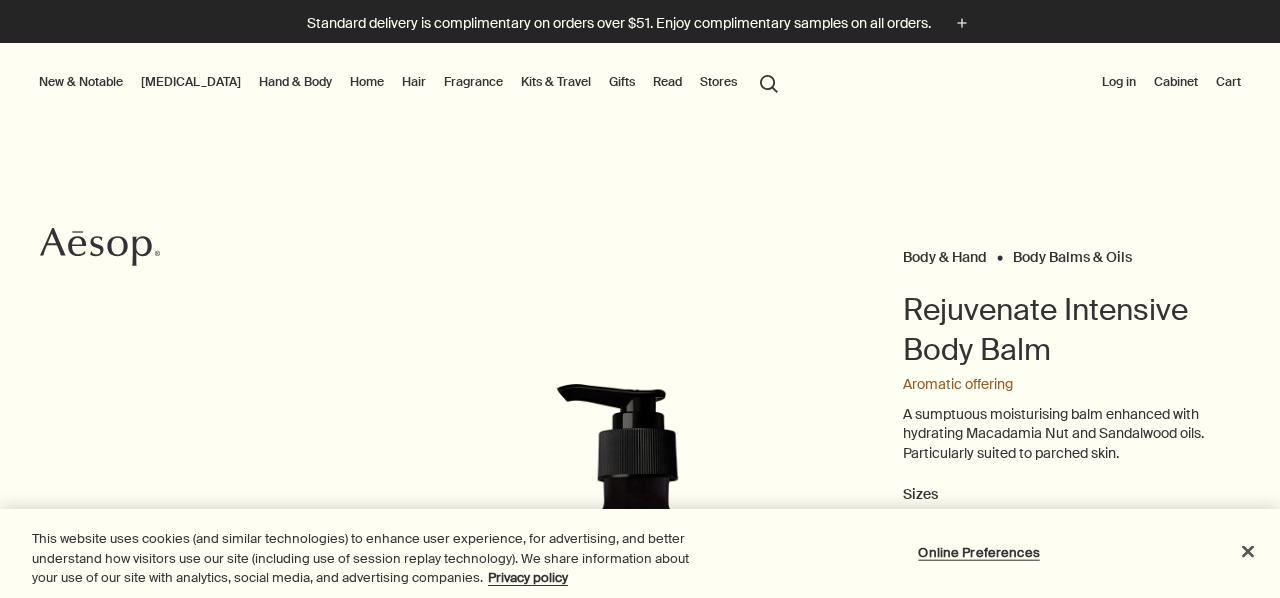 scroll, scrollTop: 0, scrollLeft: 0, axis: both 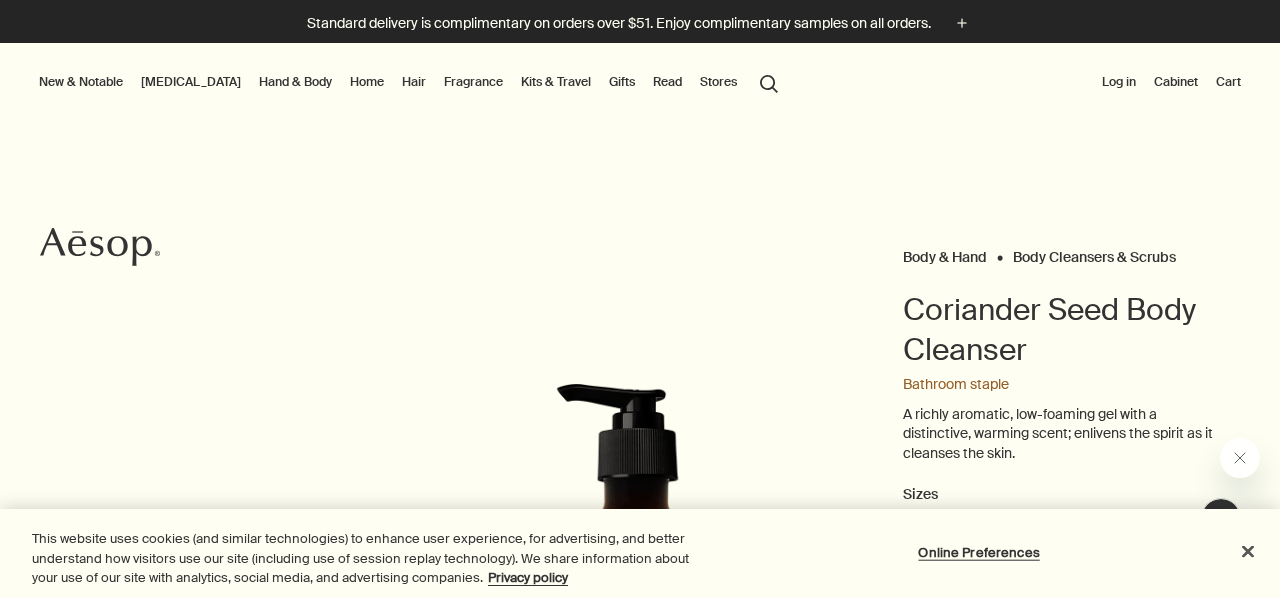 click on "Fragrance" at bounding box center (473, 82) 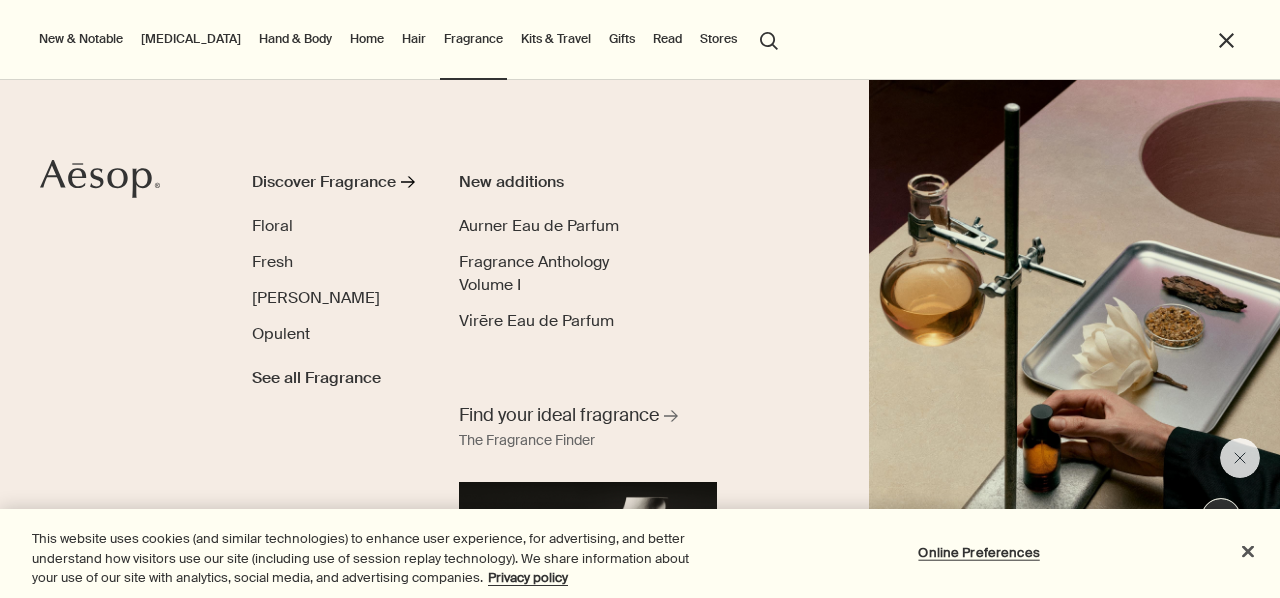 click on "Hand & Body" at bounding box center (295, 39) 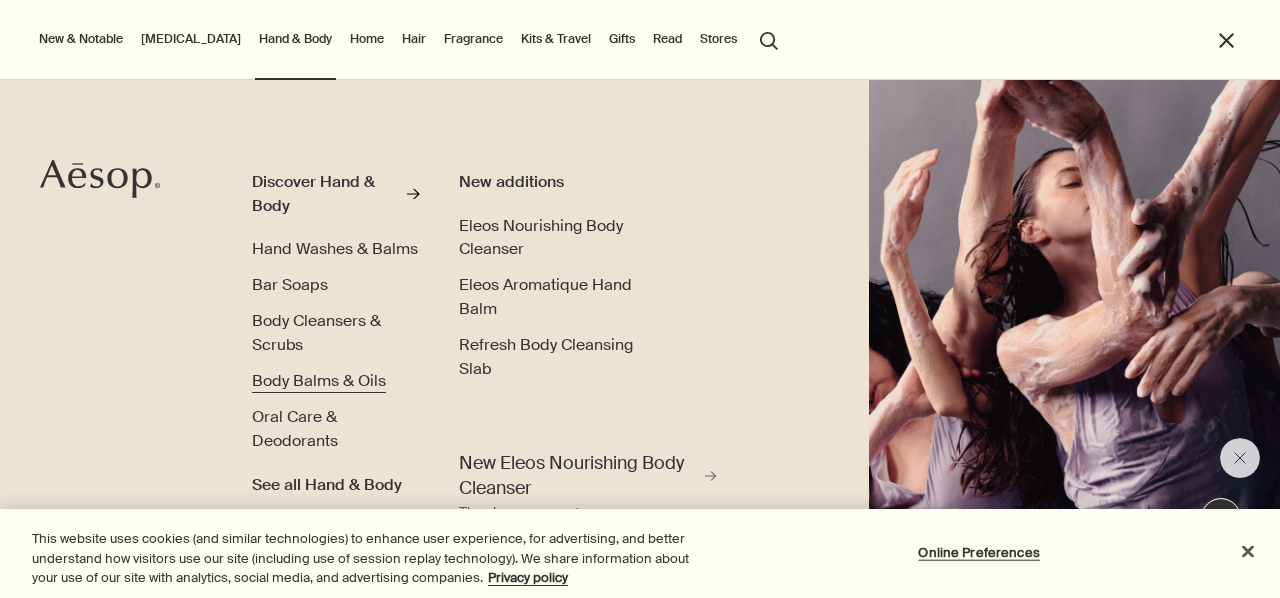 click on "Body Balms & Oils" at bounding box center (319, 380) 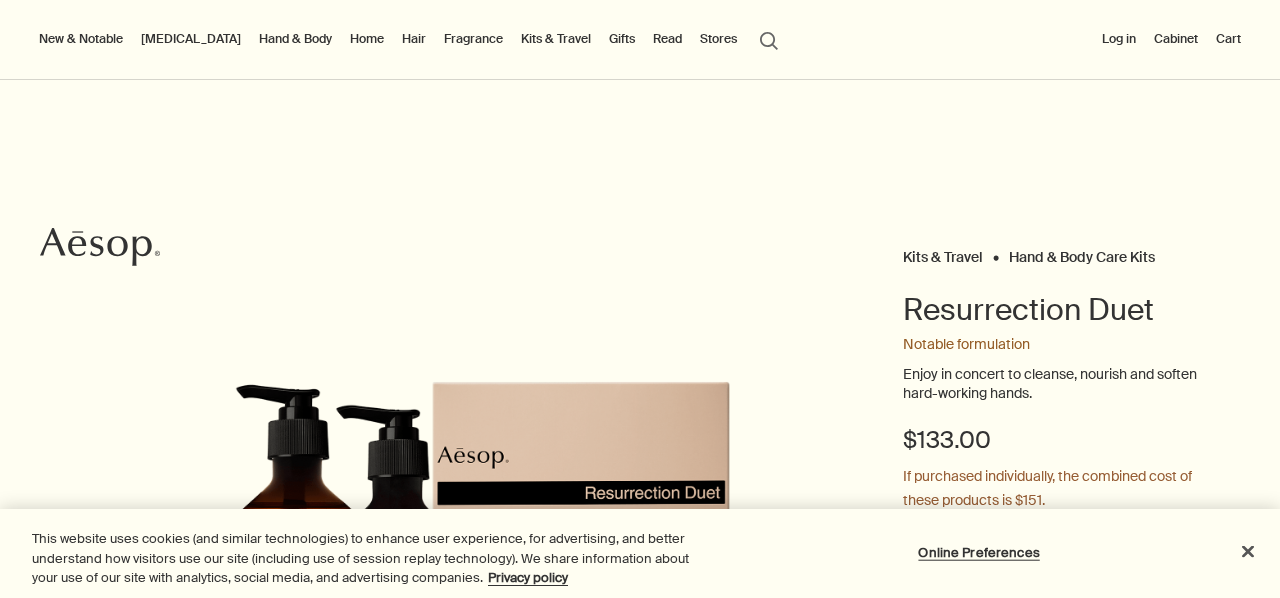 scroll, scrollTop: 0, scrollLeft: 0, axis: both 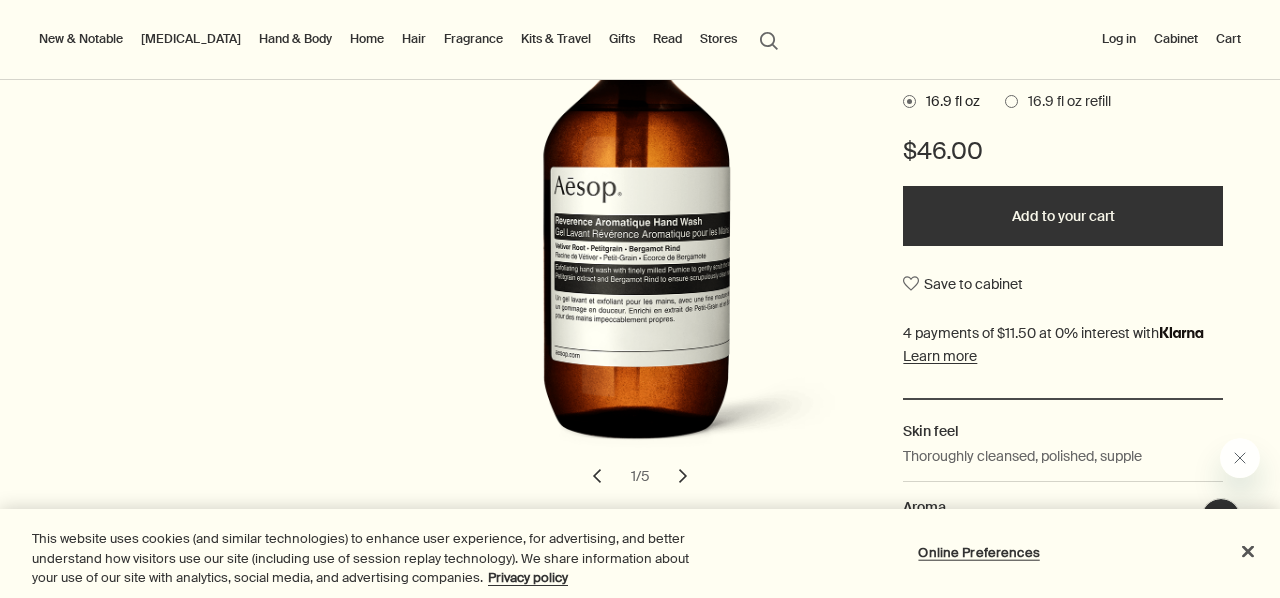 click at bounding box center (1011, 101) 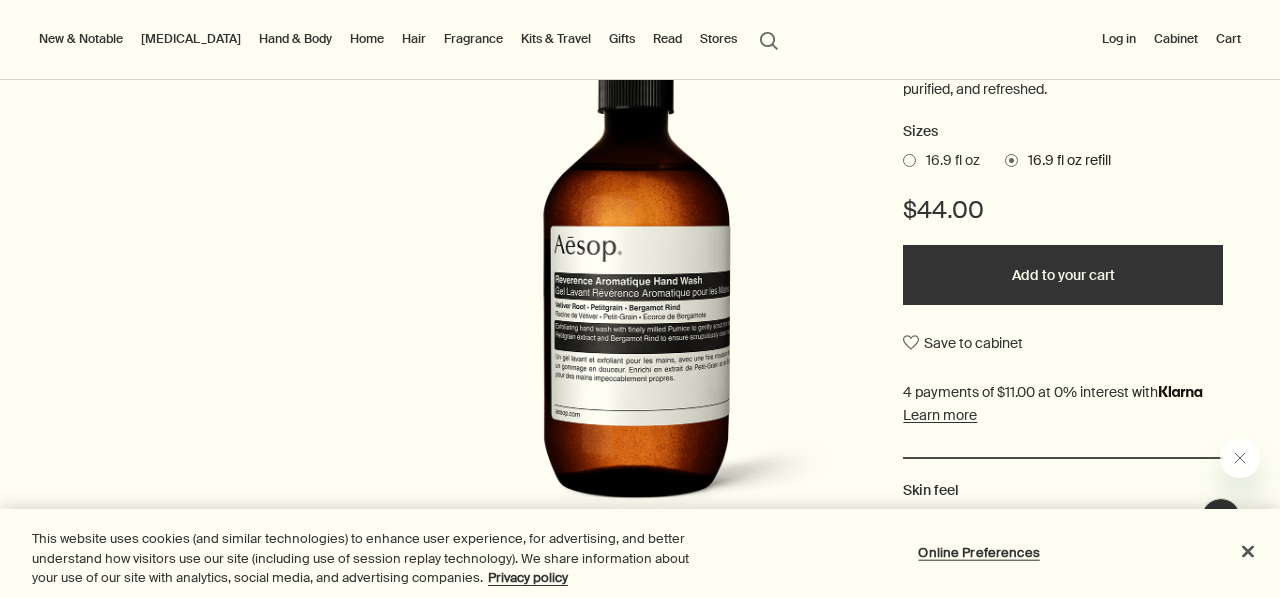 scroll, scrollTop: 382, scrollLeft: 0, axis: vertical 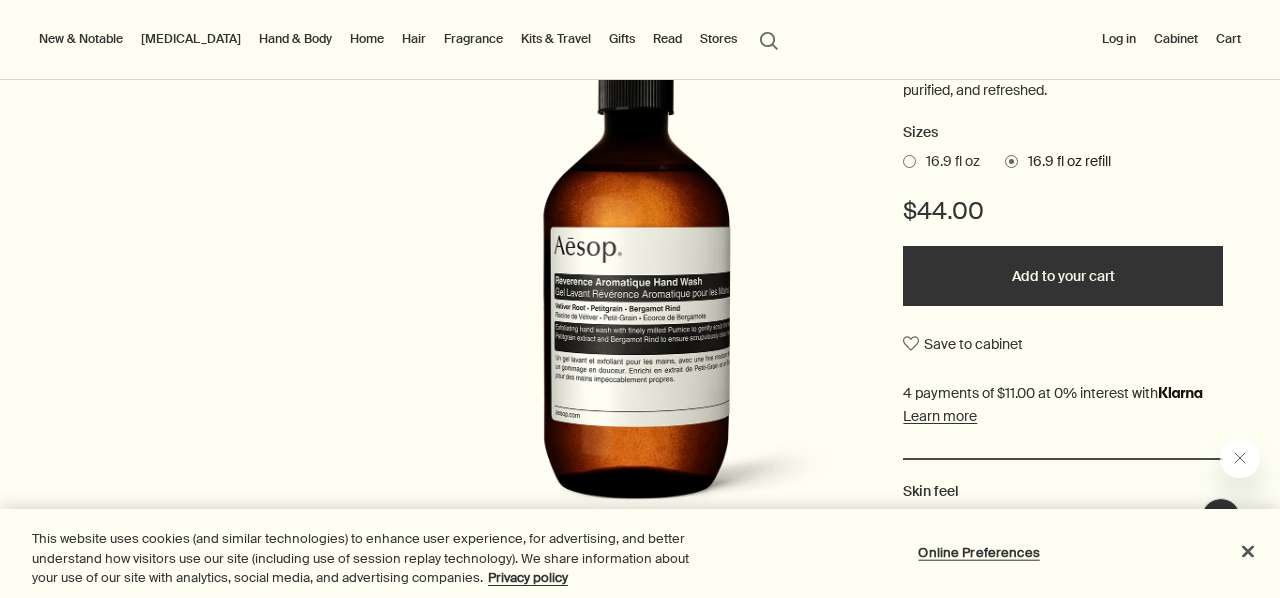 click on "Body & Hand Hand Washes & Balms Reverence Aromatique Hand Wash Notable formulation An unorthodox aromatic blend with botanical extracts and finely milled Pumice, to gently cleanse, exfoliate, and leave the hands smooth, purified, and refreshed. Sizes 16.9 fl oz 16.9 fl oz refill $44.00   Add to your cart Save to cabinet Skin feel Thoroughly cleansed, polished, supple Aroma Woody, earthy, smoky Key ingredients plusAndCloseWithCircle Vetiver Root, Petitgrain, Bergamot Rind chevron chevron 1  /  5 Purchasing a refill without a pump minimises environmental impact, saving 12 g of plastic." at bounding box center (640, 284) 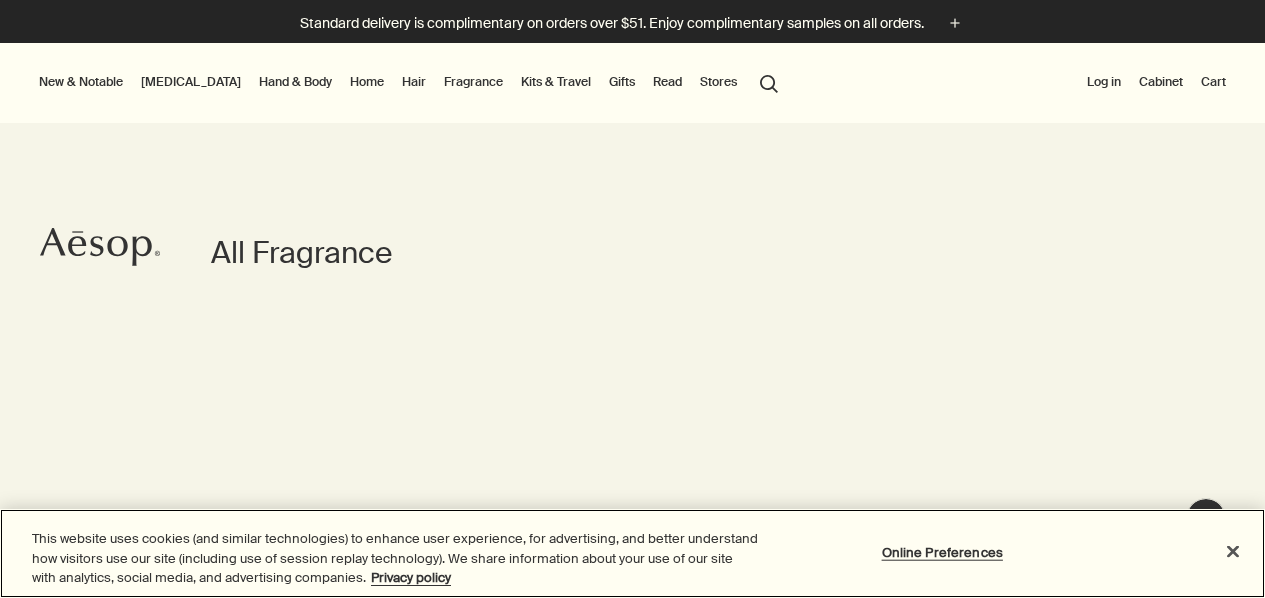 scroll, scrollTop: 0, scrollLeft: 0, axis: both 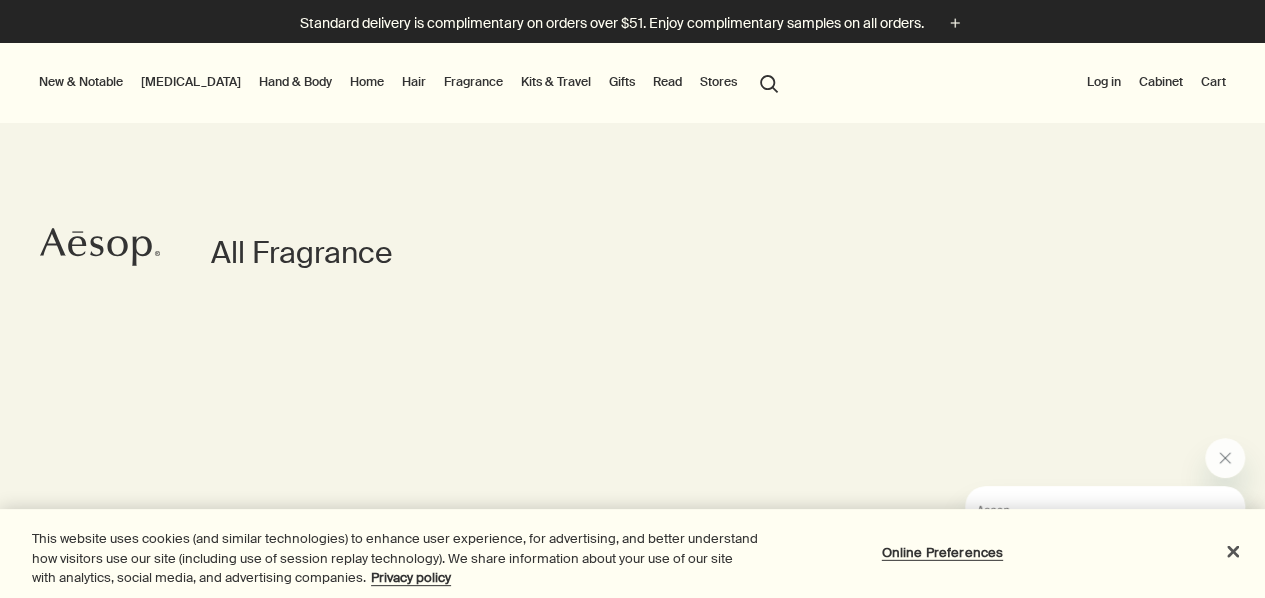 click on "Gifts" at bounding box center (622, 82) 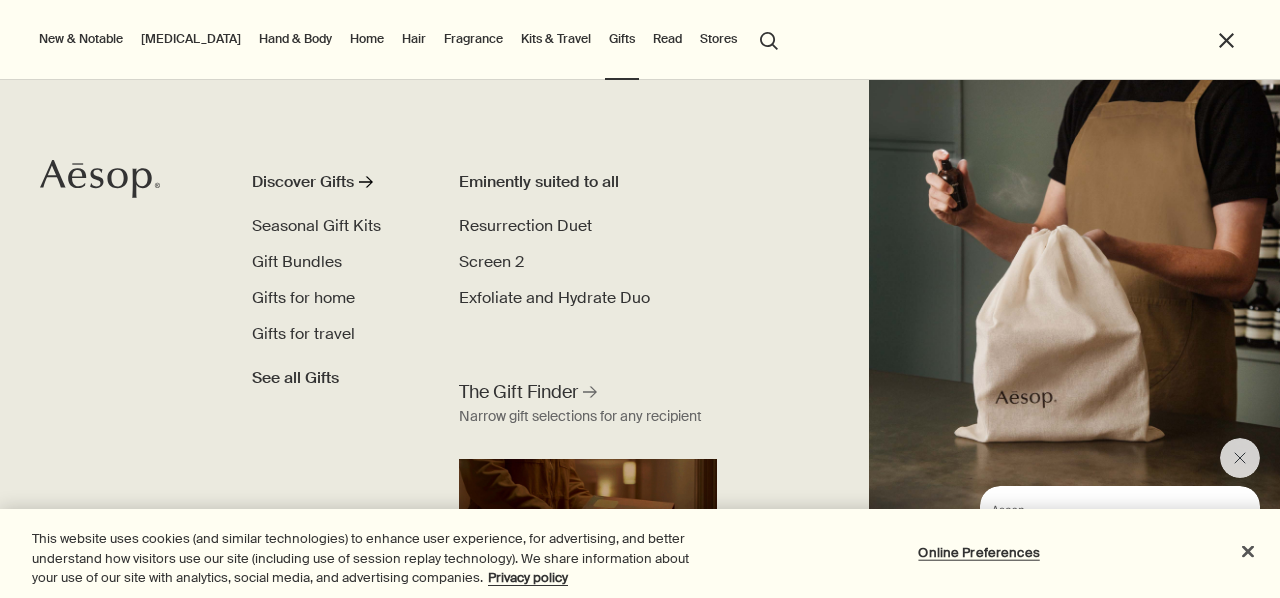 scroll, scrollTop: 4, scrollLeft: 0, axis: vertical 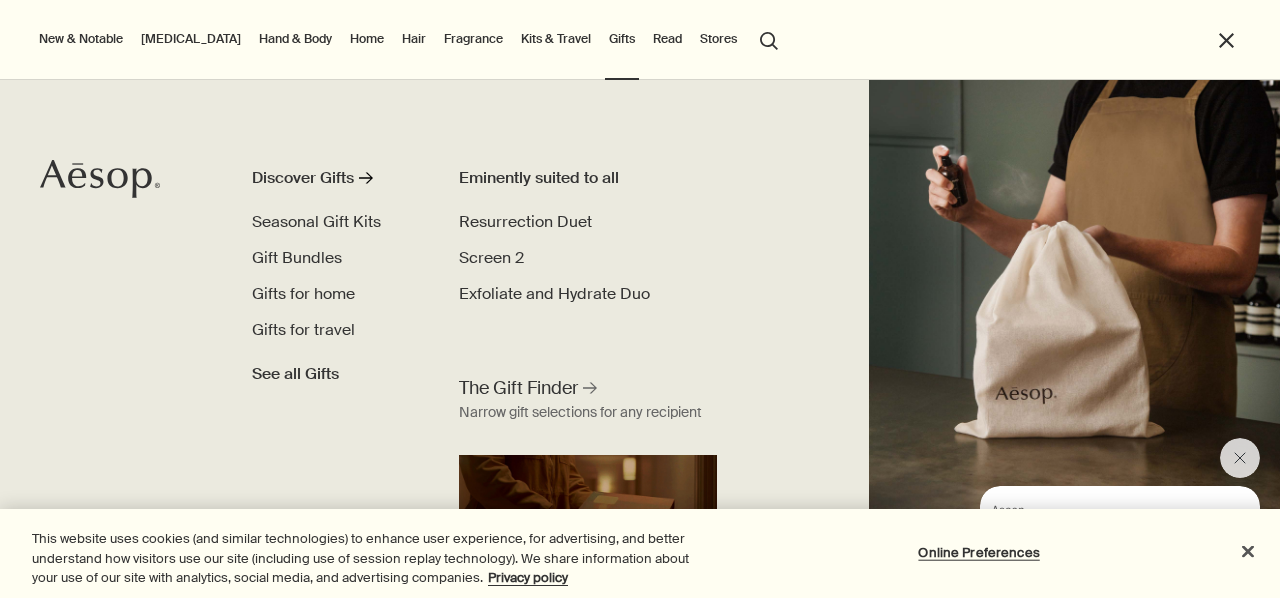 click on "Home" at bounding box center (367, 39) 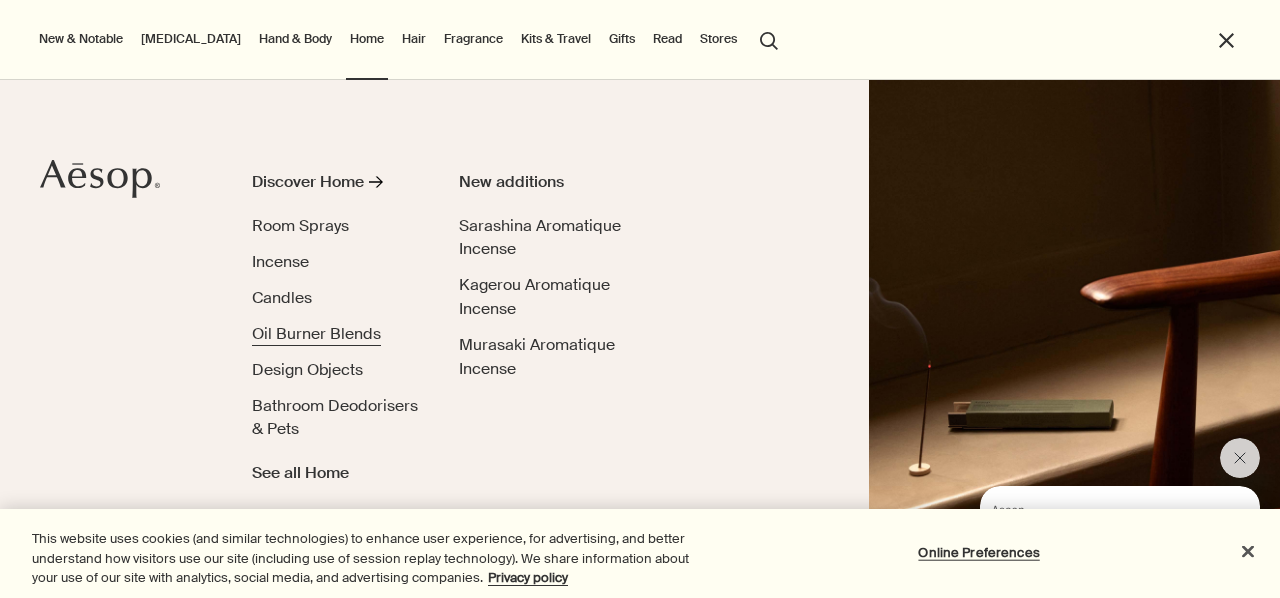 click on "Oil Burner Blends" at bounding box center [316, 333] 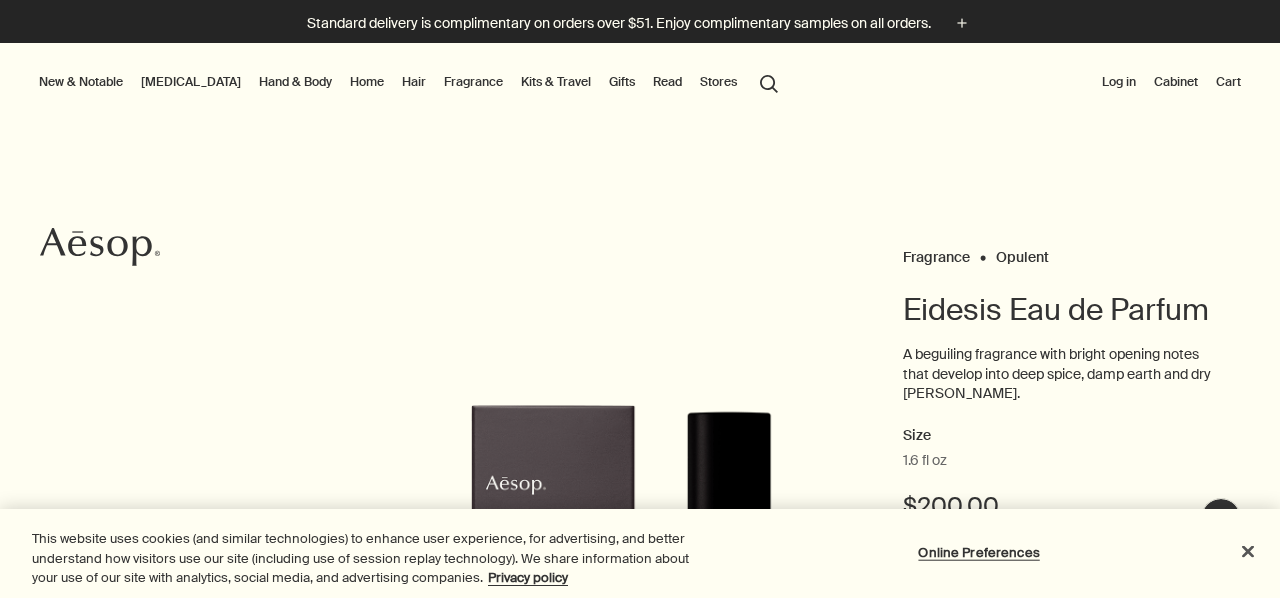 scroll, scrollTop: 0, scrollLeft: 0, axis: both 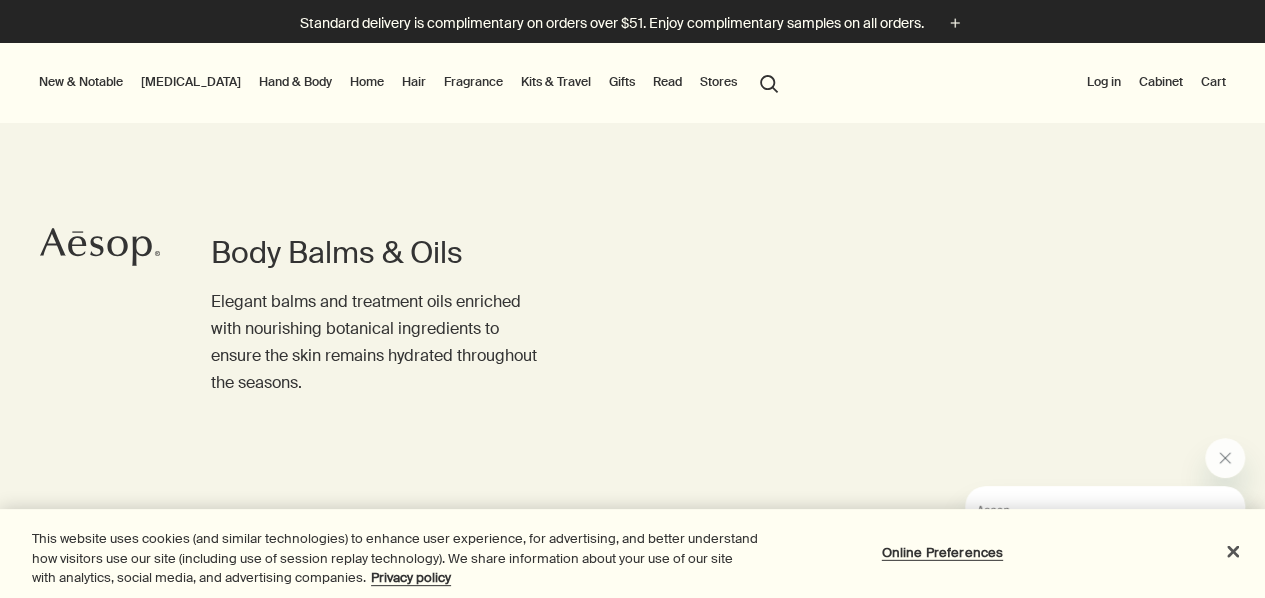 click on "[MEDICAL_DATA]" at bounding box center (191, 82) 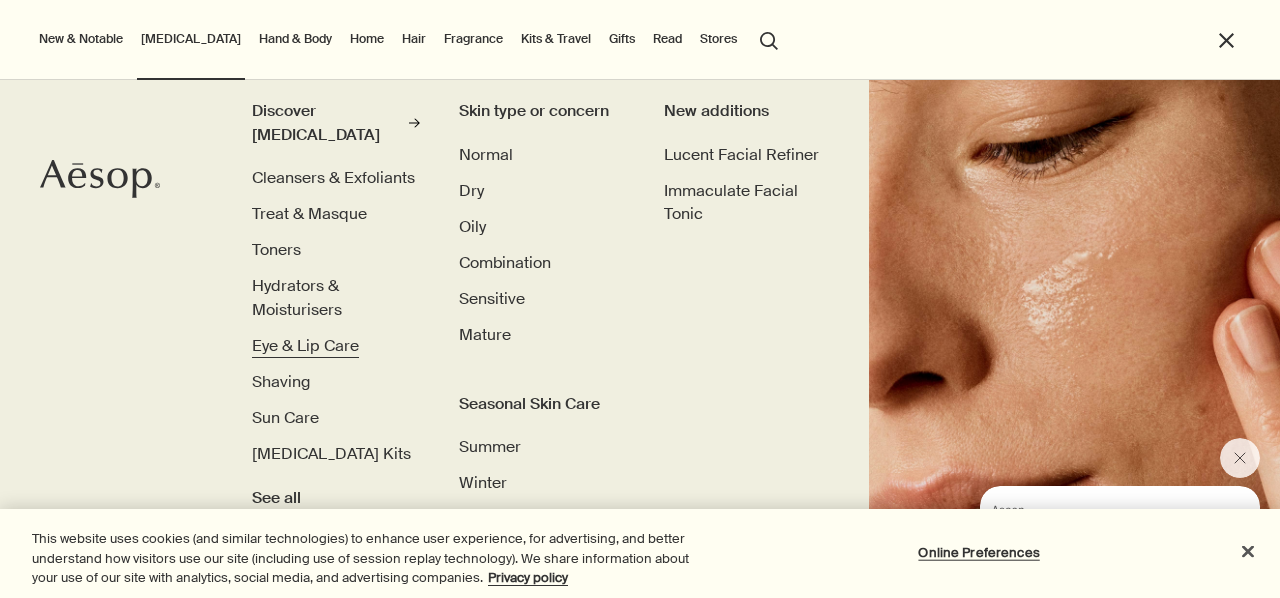 scroll, scrollTop: 72, scrollLeft: 0, axis: vertical 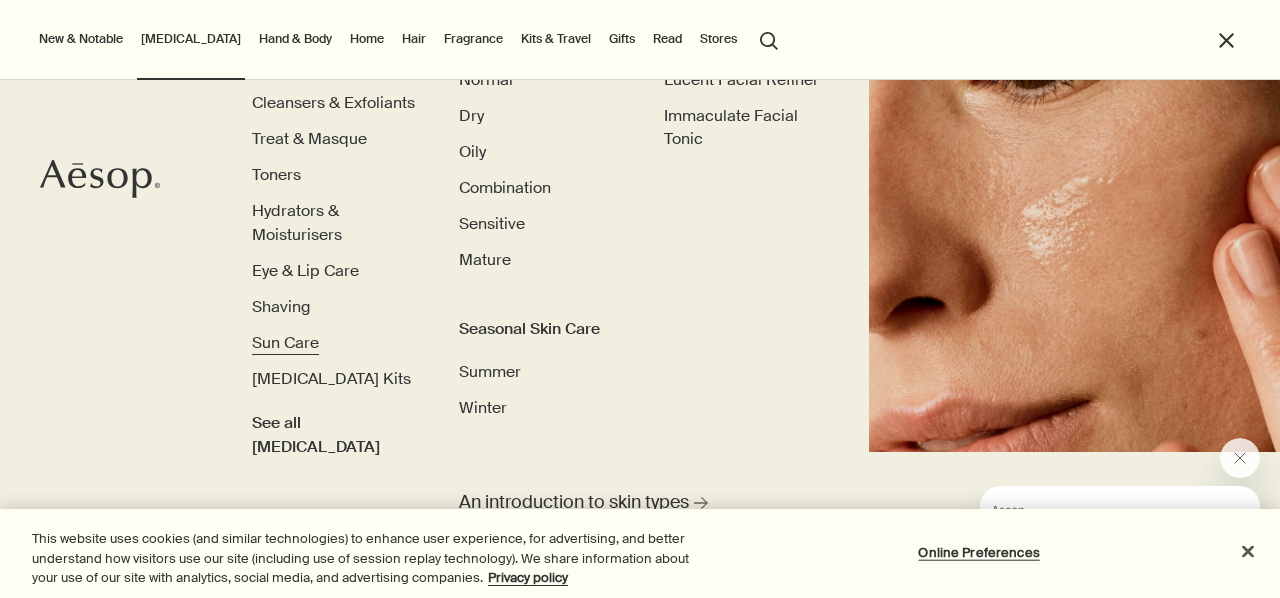click on "Sun Care" at bounding box center [285, 342] 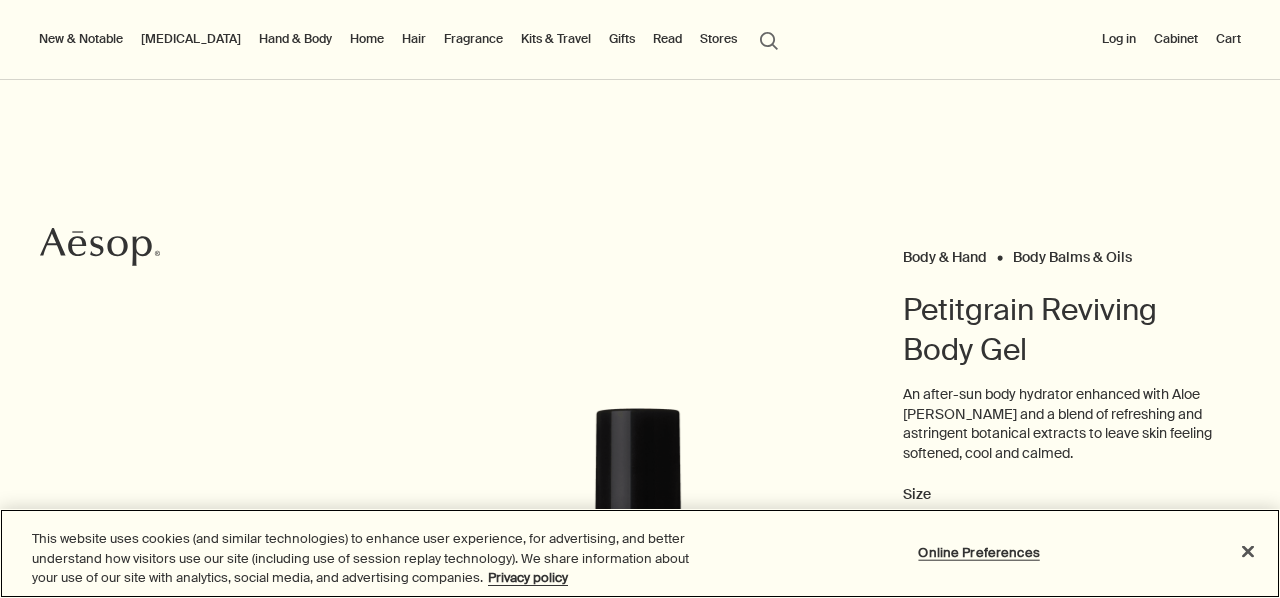 scroll, scrollTop: 0, scrollLeft: 0, axis: both 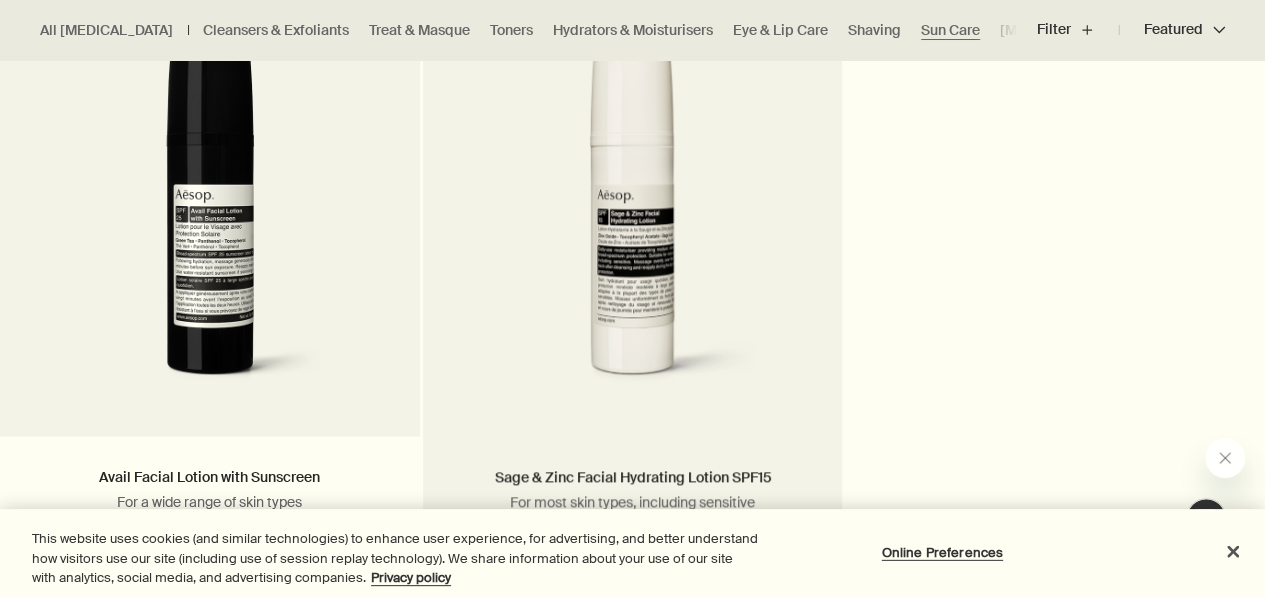 click at bounding box center [633, 223] 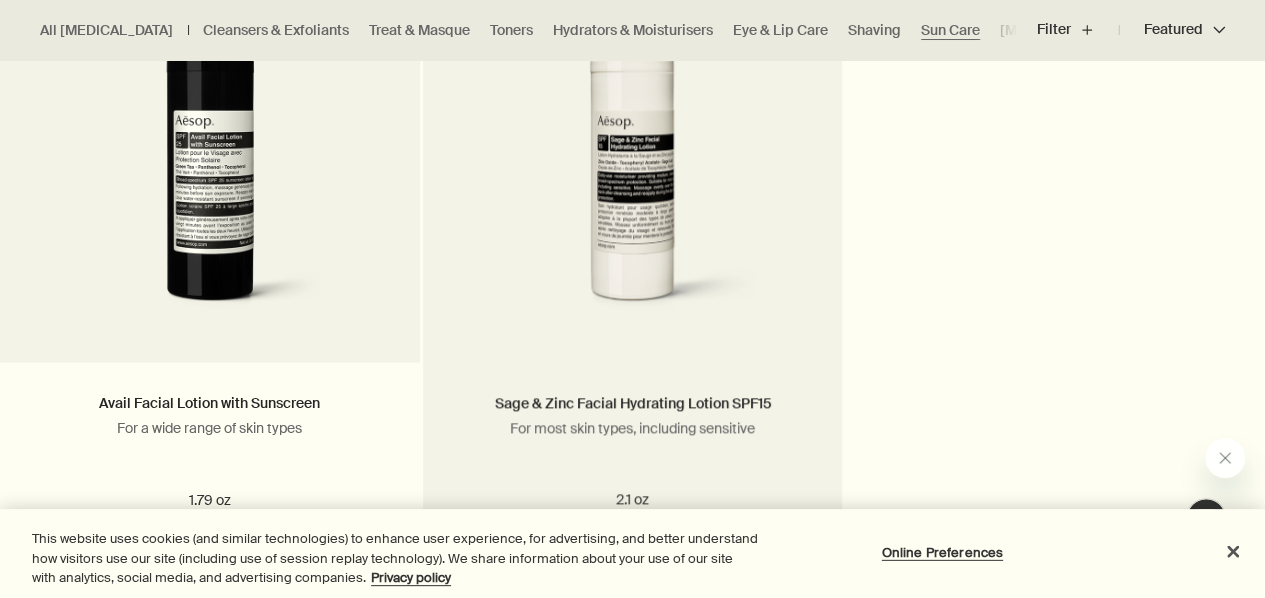 scroll, scrollTop: 1463, scrollLeft: 0, axis: vertical 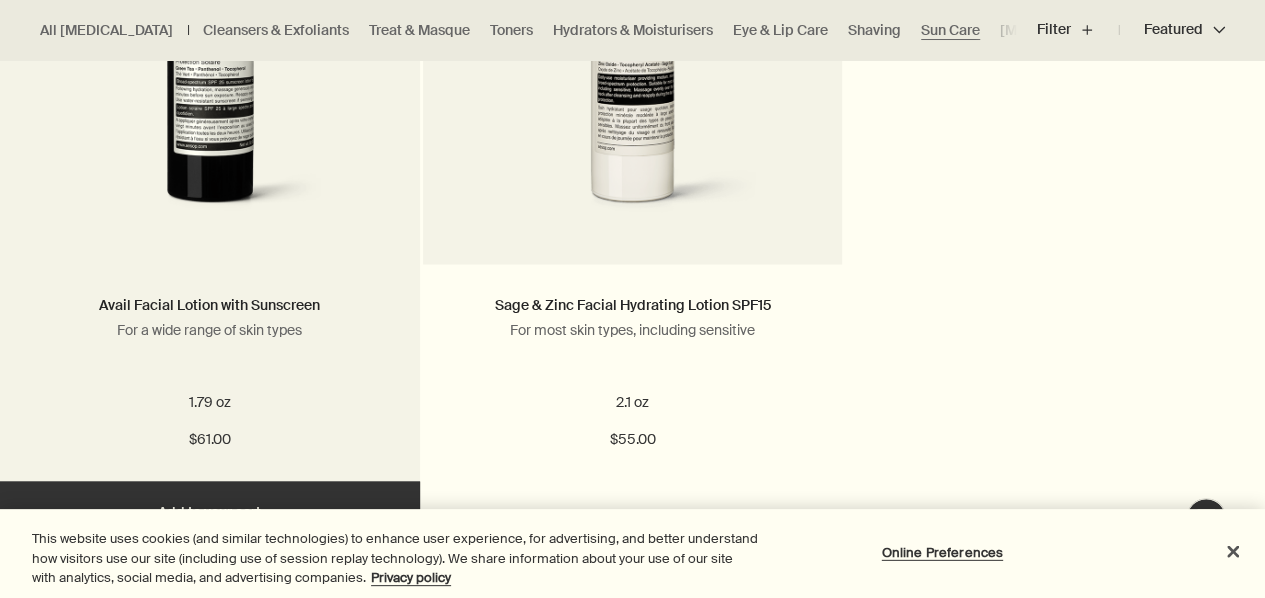 click on "Avail Facial Lotion with Sunscreen For a wide range of skin types 1.79 oz $61.00" at bounding box center (210, 372) 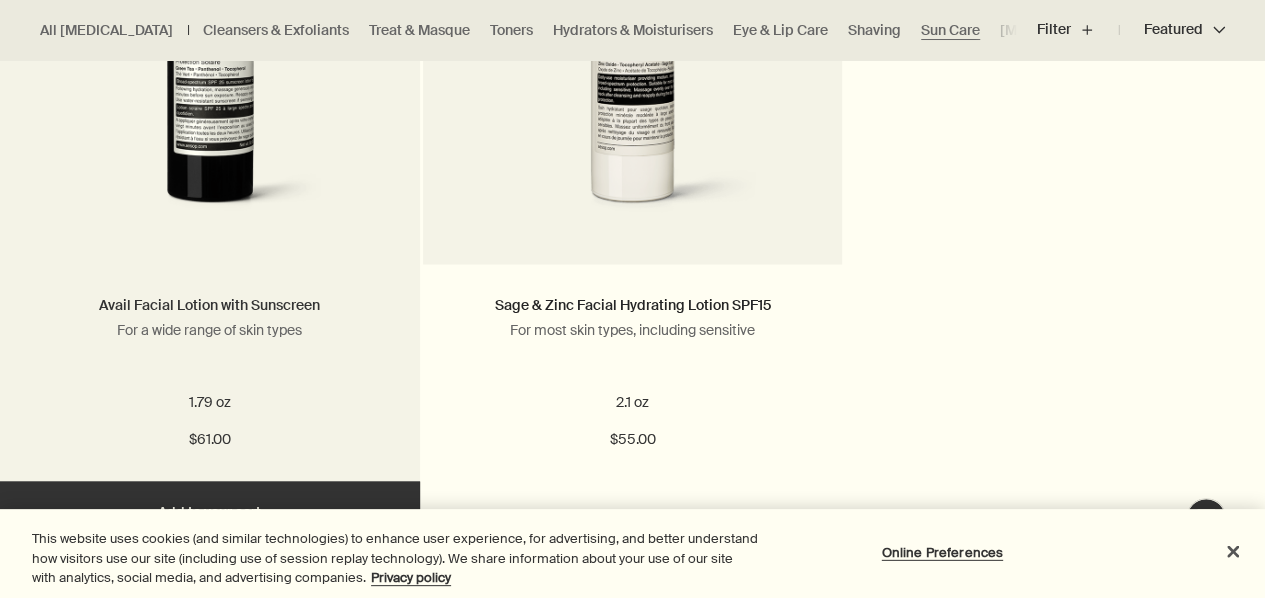 click on "Avail Facial Lotion with Sunscreen" at bounding box center [209, 305] 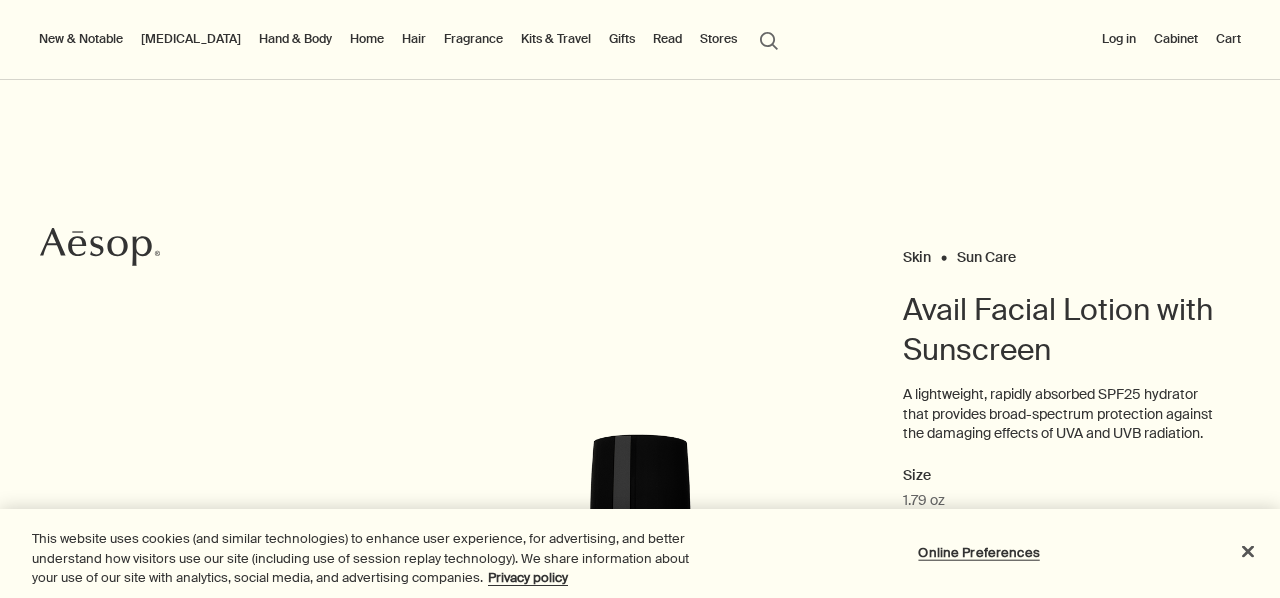scroll, scrollTop: 0, scrollLeft: 0, axis: both 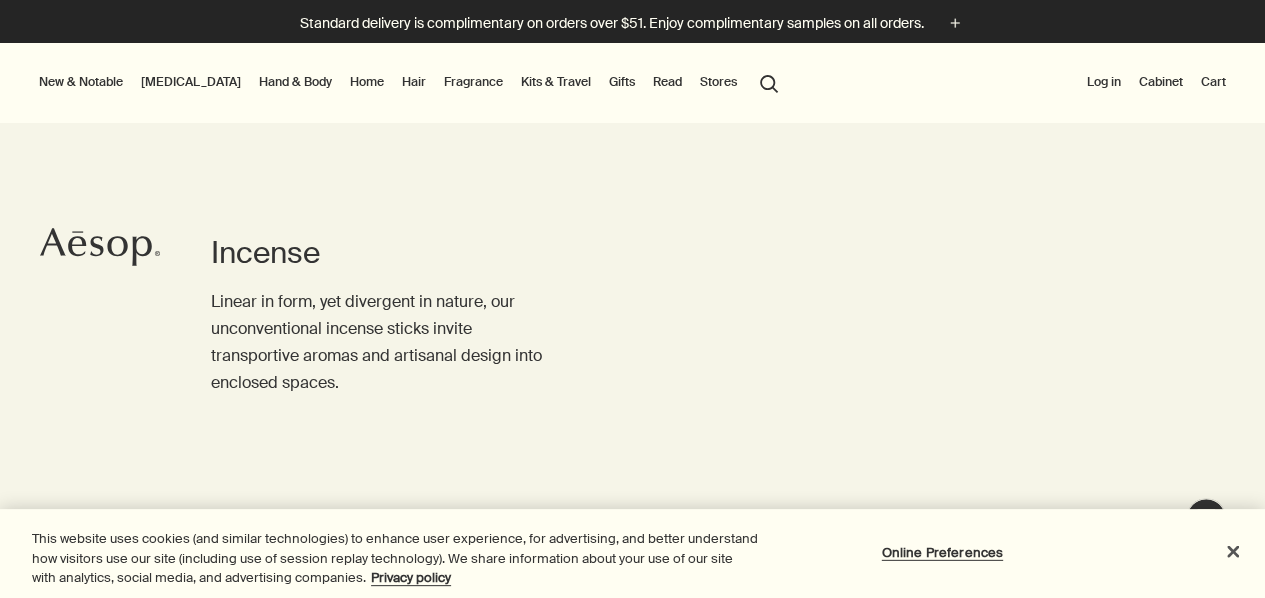 click on "Home" at bounding box center [367, 82] 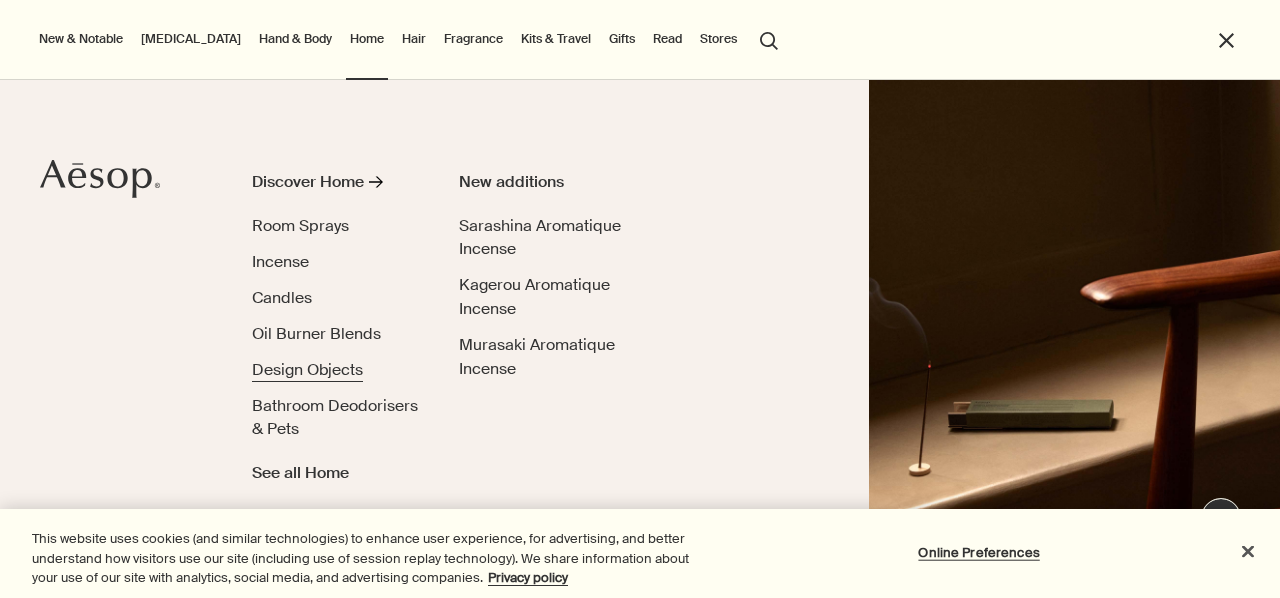 click on "Design Objects" at bounding box center [307, 369] 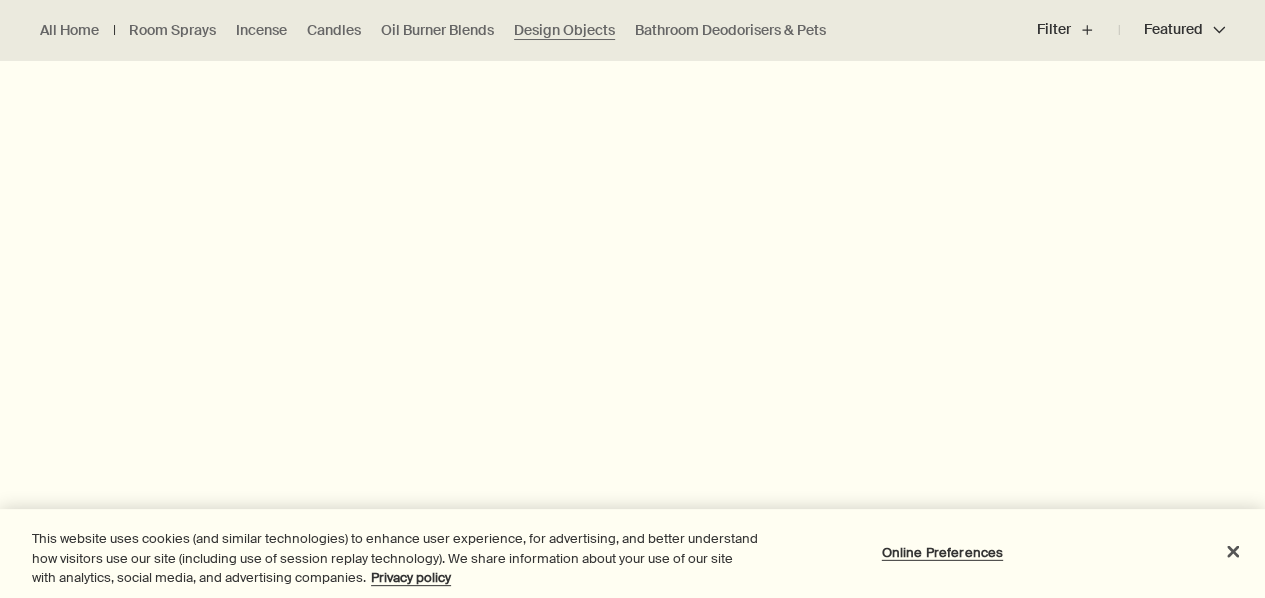 scroll, scrollTop: 888, scrollLeft: 0, axis: vertical 